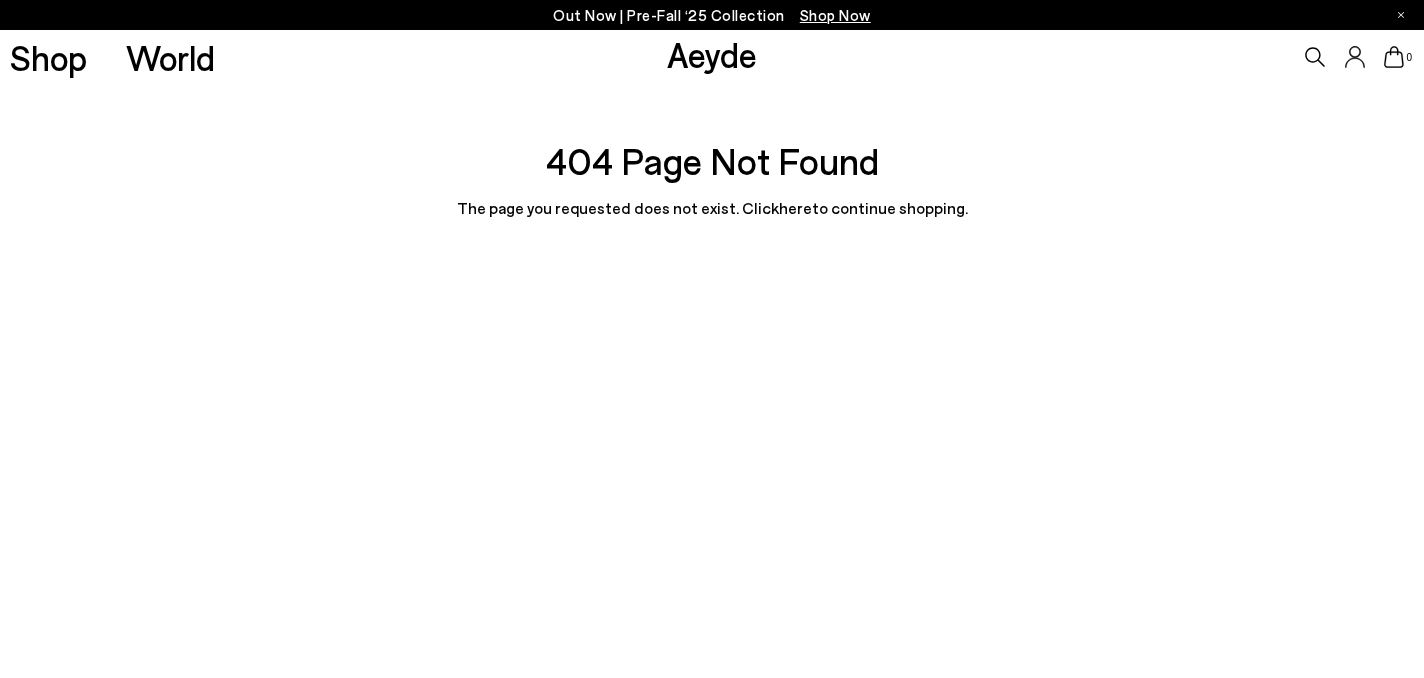 scroll, scrollTop: 0, scrollLeft: 0, axis: both 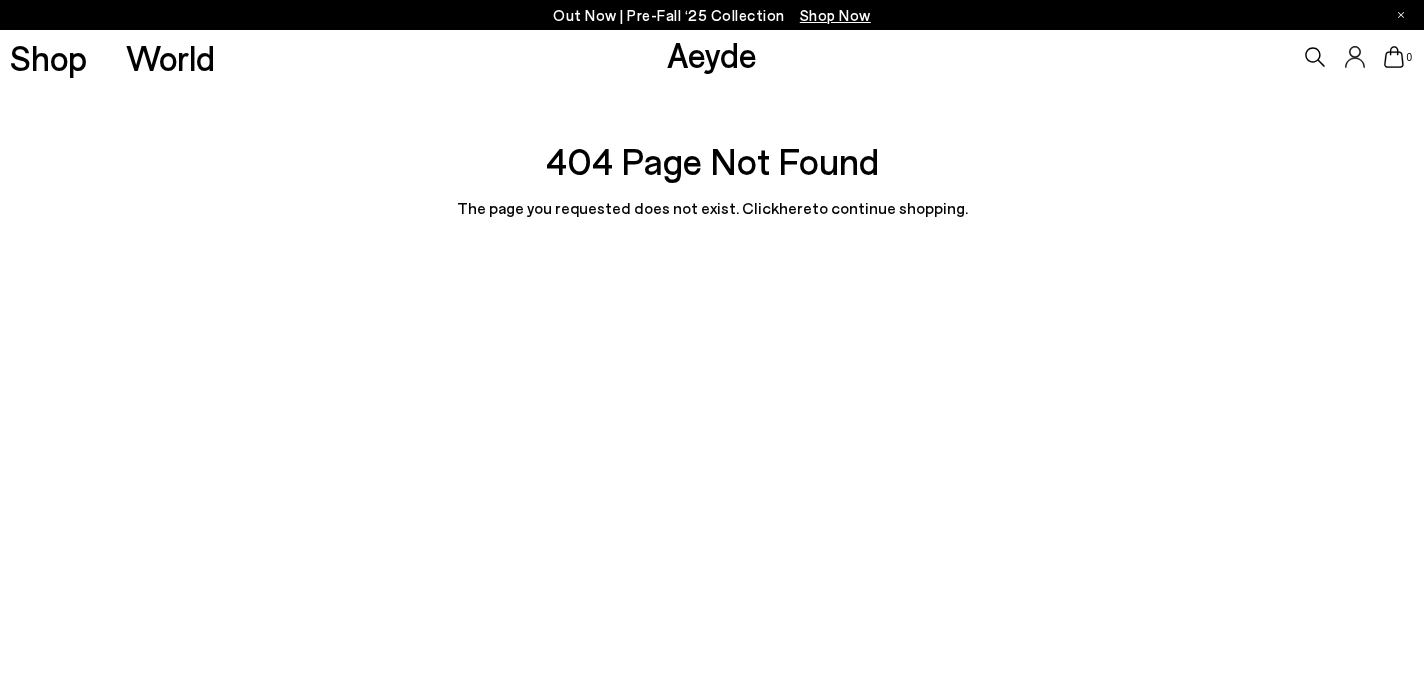 click on "Shop
World
Aeyde
0" at bounding box center (712, 57) 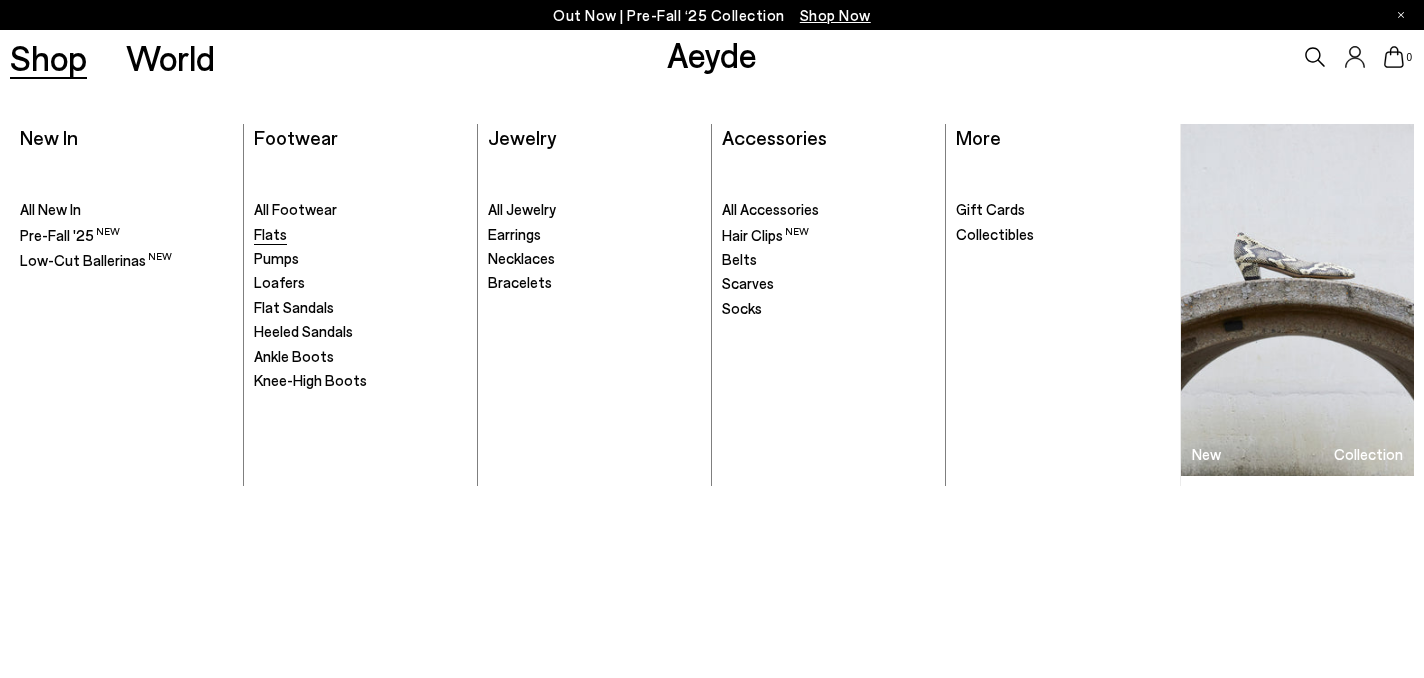 click on "Flats" at bounding box center (270, 234) 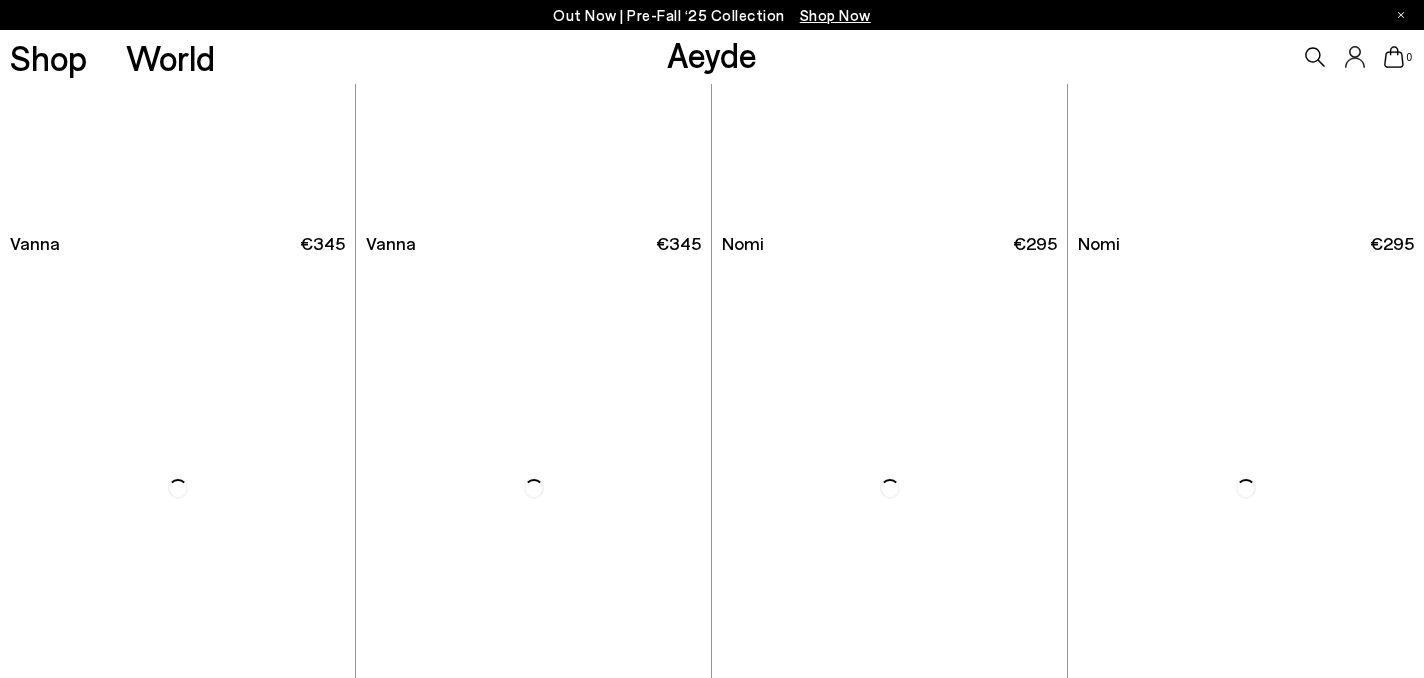 scroll, scrollTop: 912, scrollLeft: 0, axis: vertical 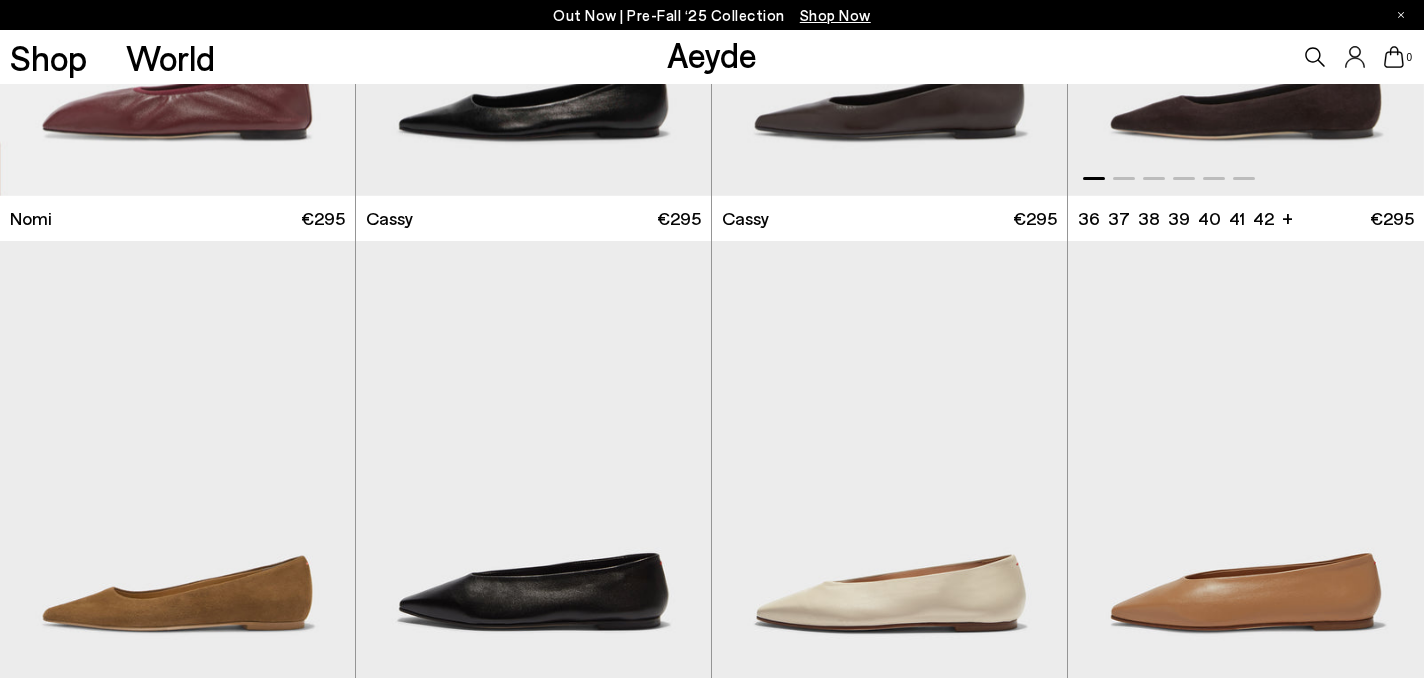click at bounding box center [1246, -27] 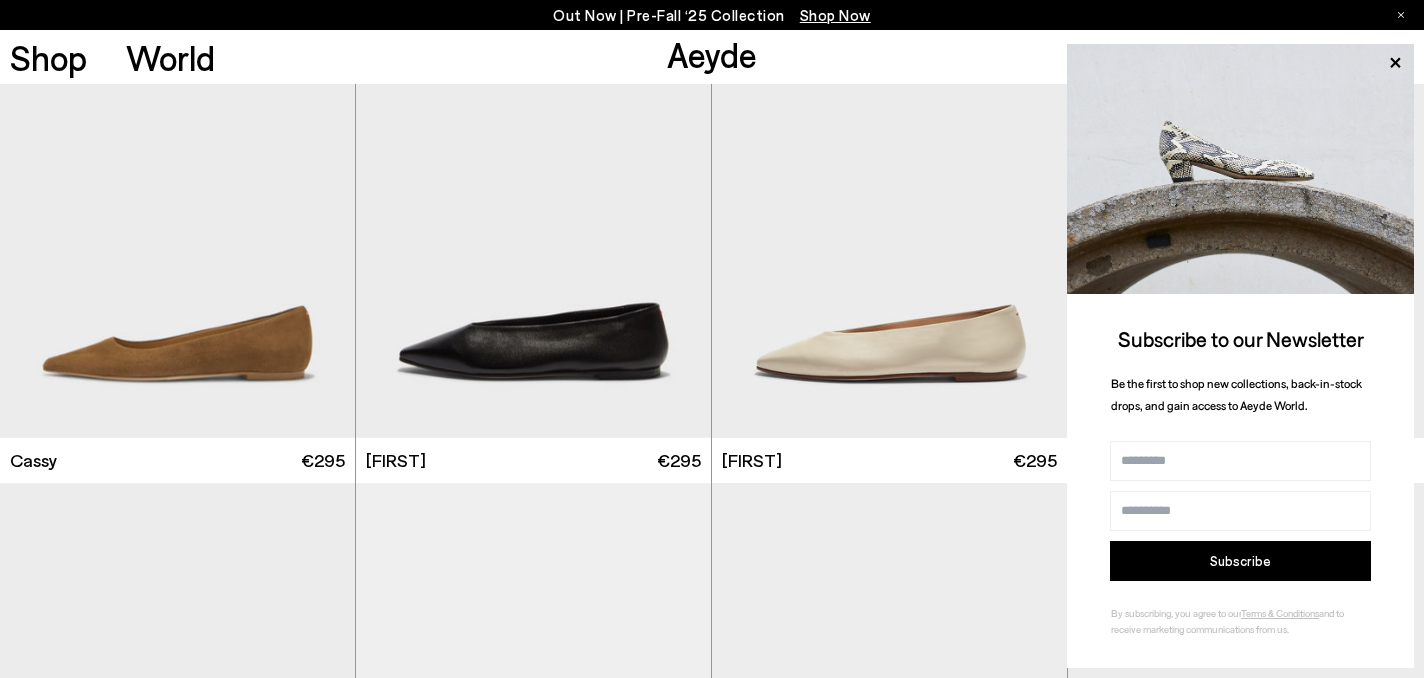 scroll, scrollTop: 1523, scrollLeft: 0, axis: vertical 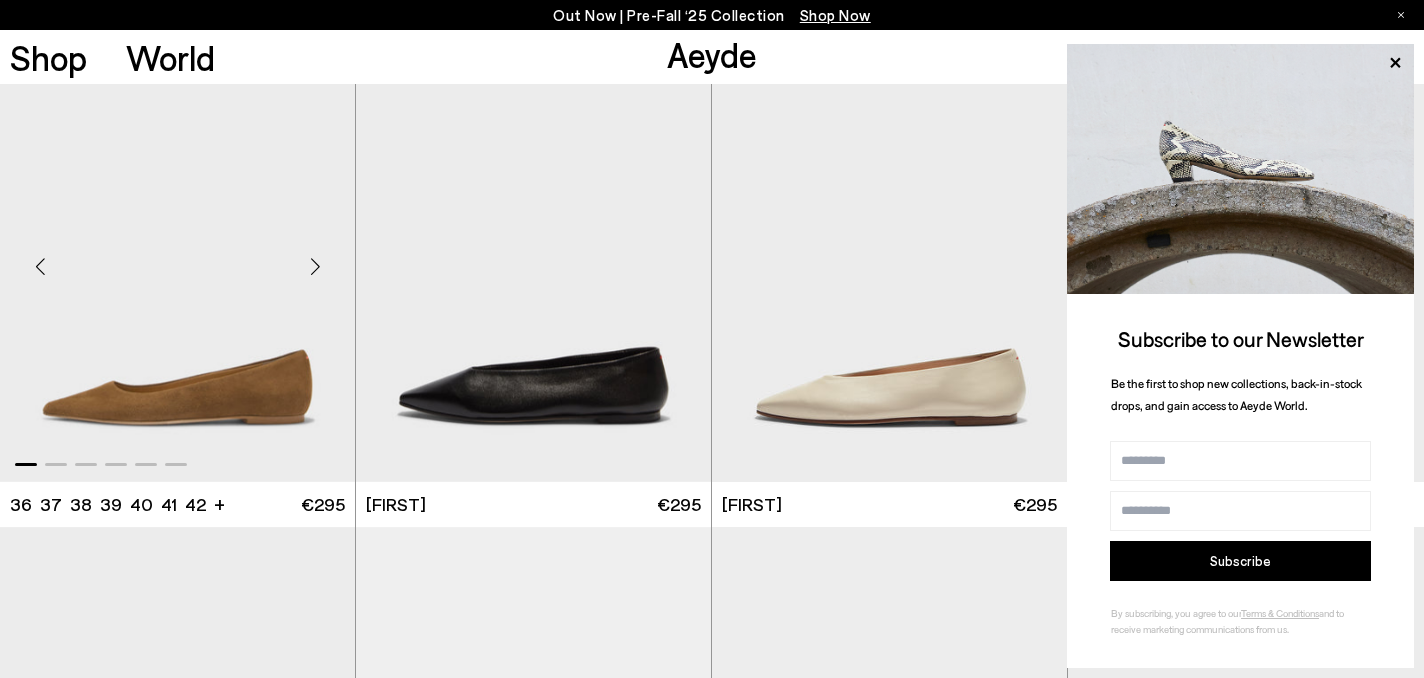 click at bounding box center [177, 258] 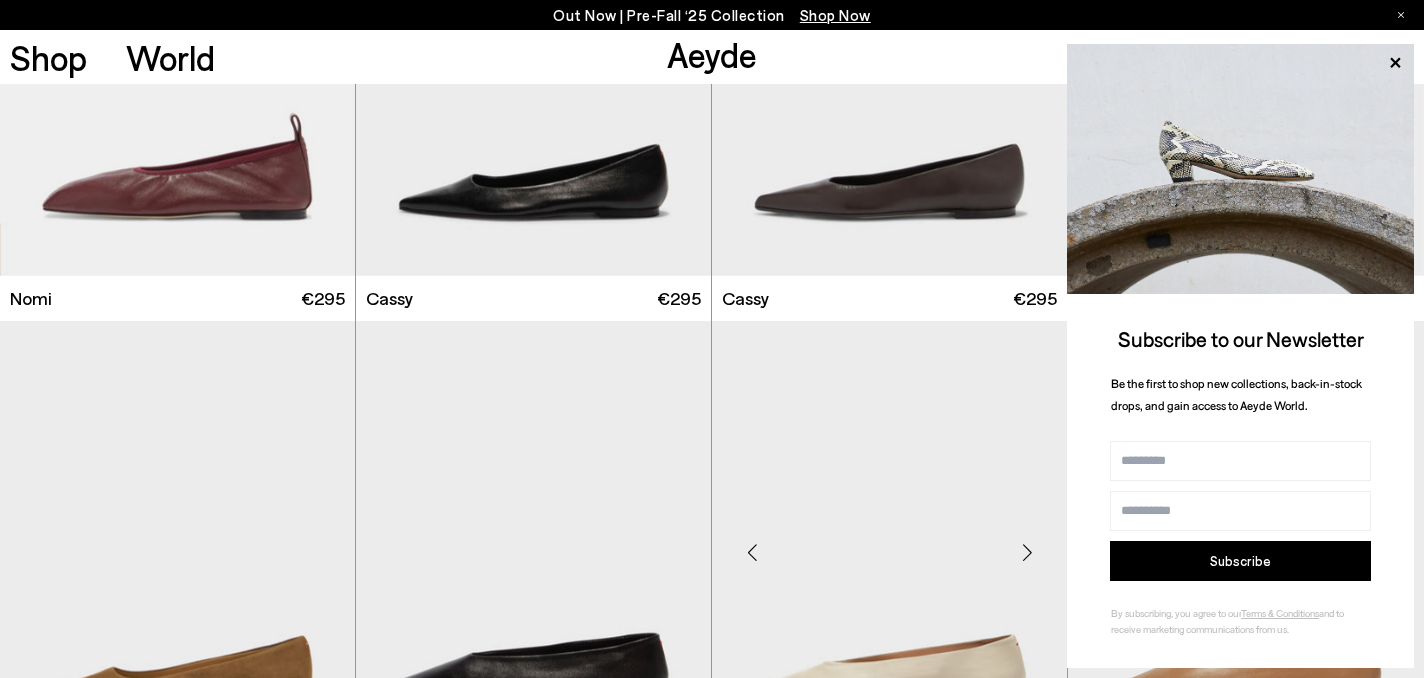 scroll, scrollTop: 1236, scrollLeft: 0, axis: vertical 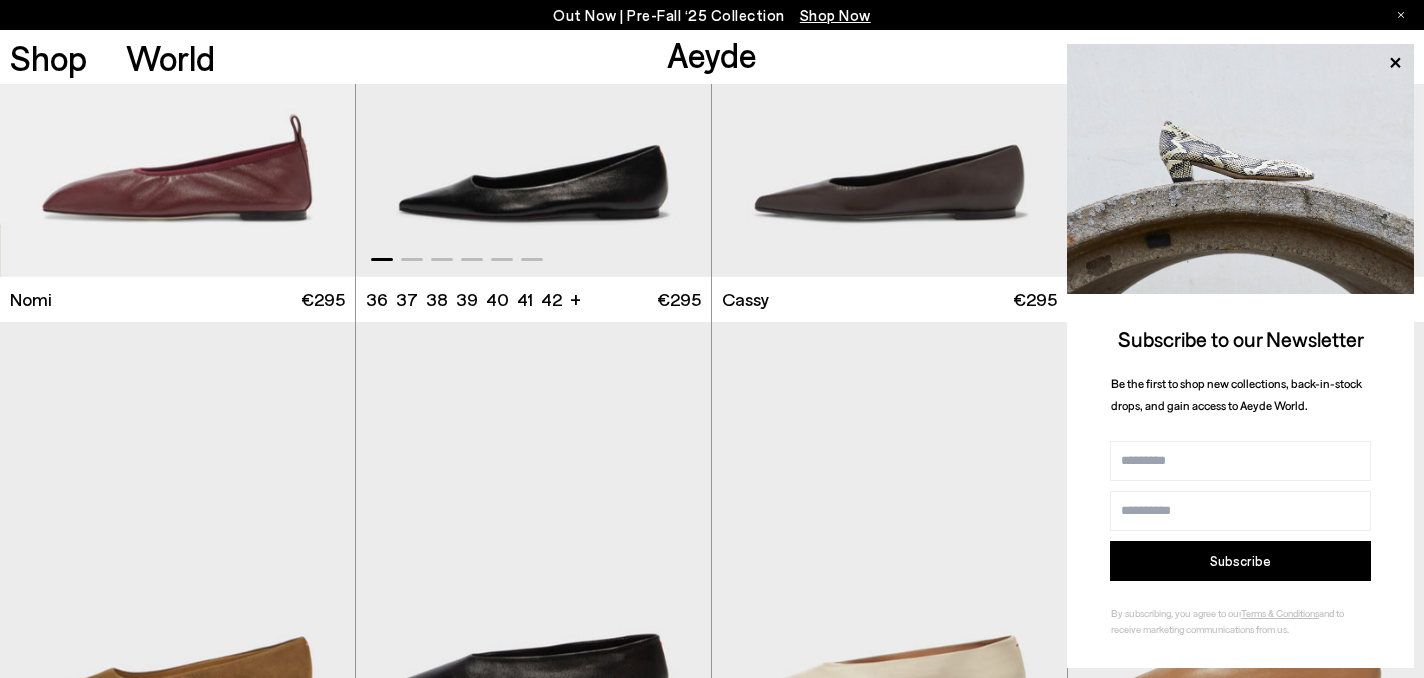 click at bounding box center (533, 54) 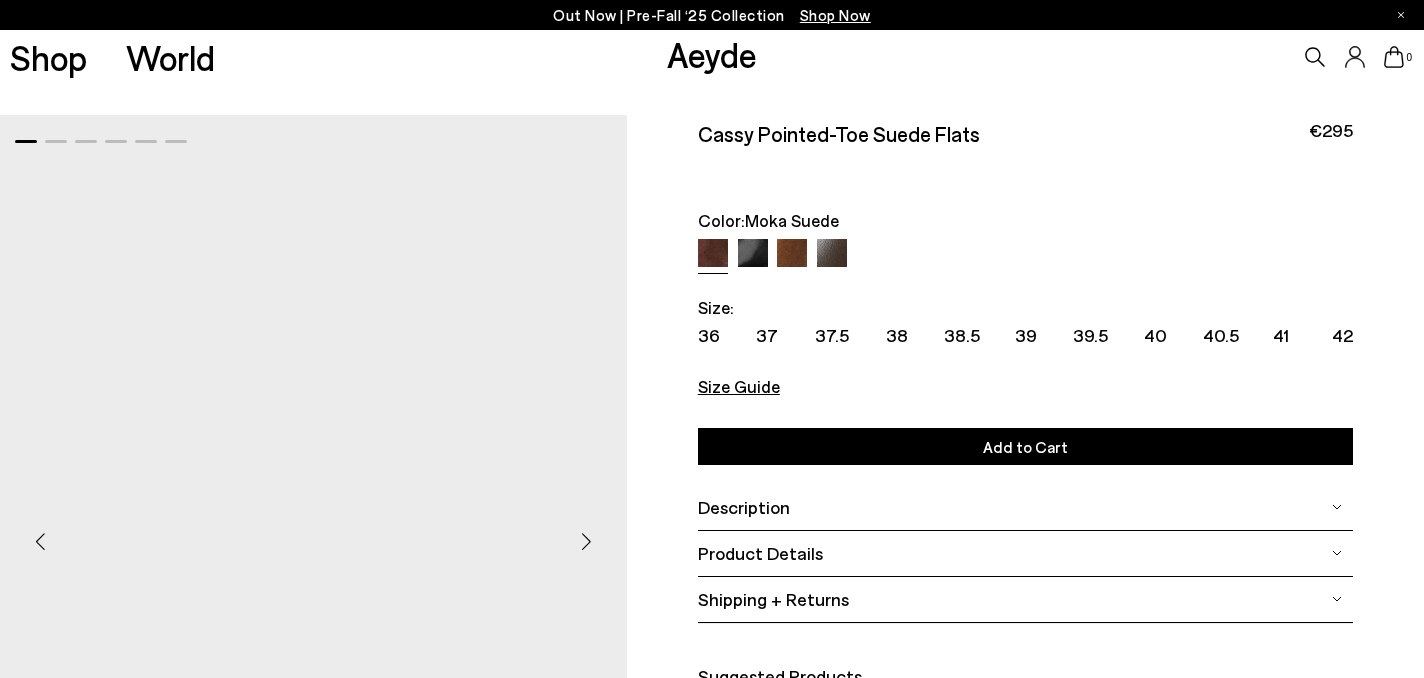 scroll, scrollTop: 0, scrollLeft: 0, axis: both 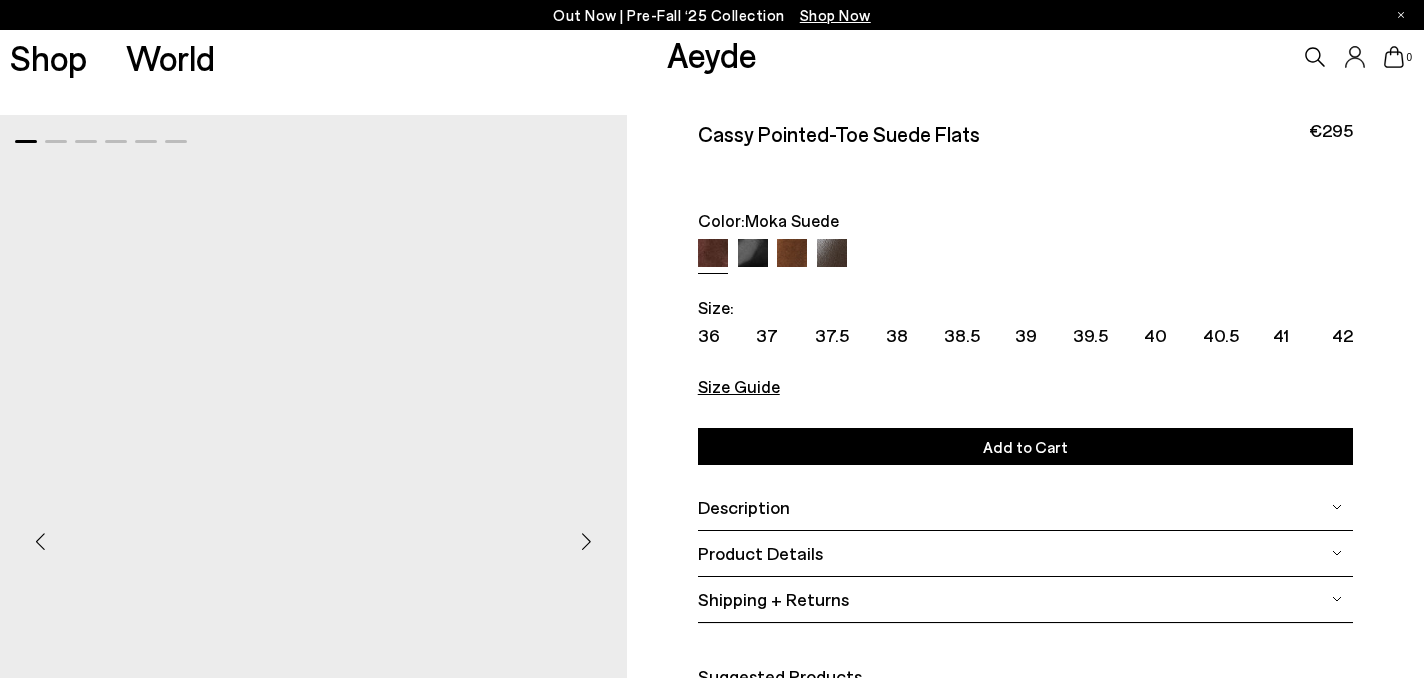 click at bounding box center (832, 254) 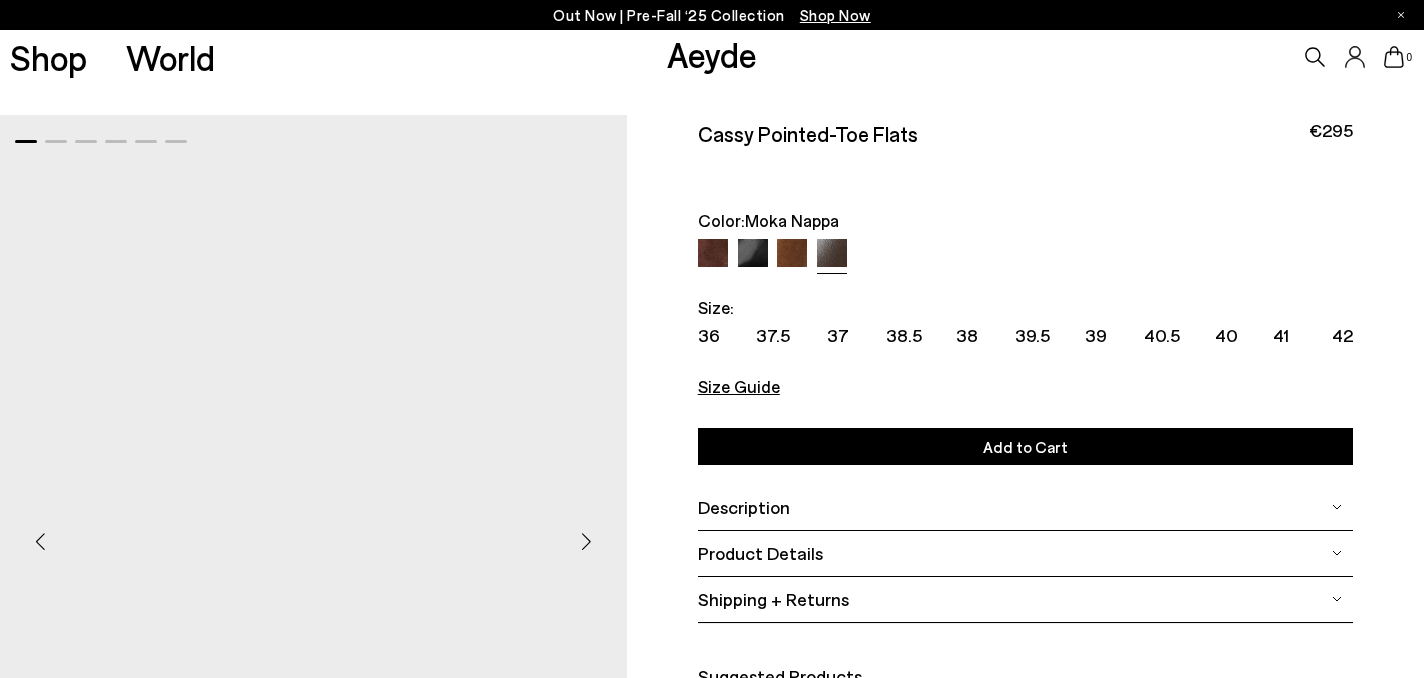 scroll, scrollTop: 0, scrollLeft: 0, axis: both 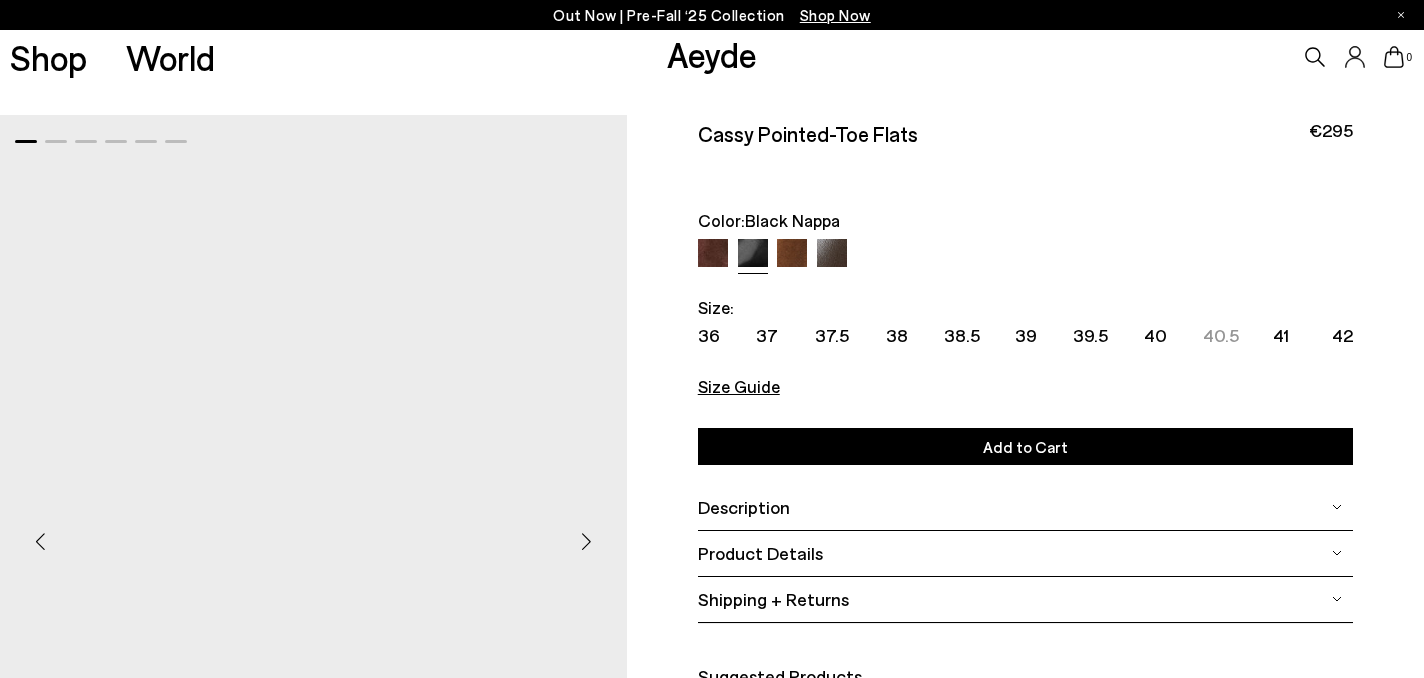 click at bounding box center [832, 254] 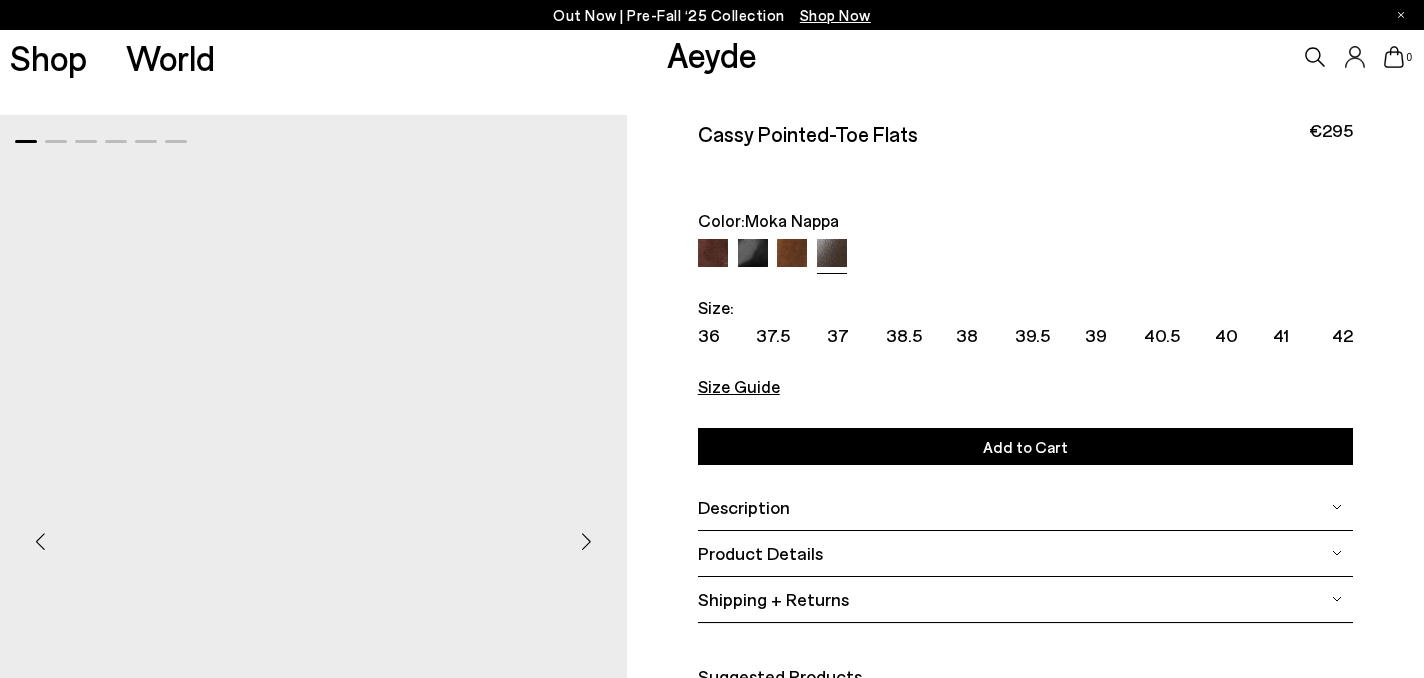 scroll, scrollTop: 0, scrollLeft: 0, axis: both 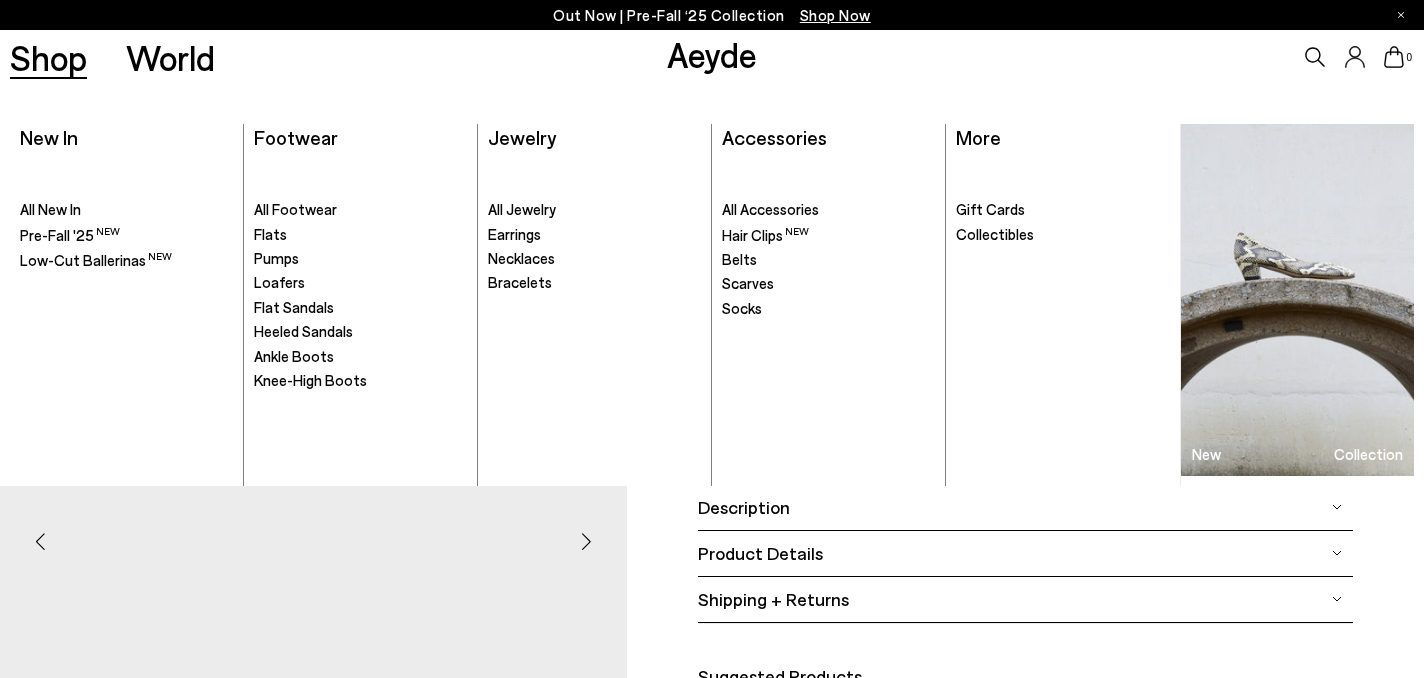 click on "Shop" at bounding box center (48, 57) 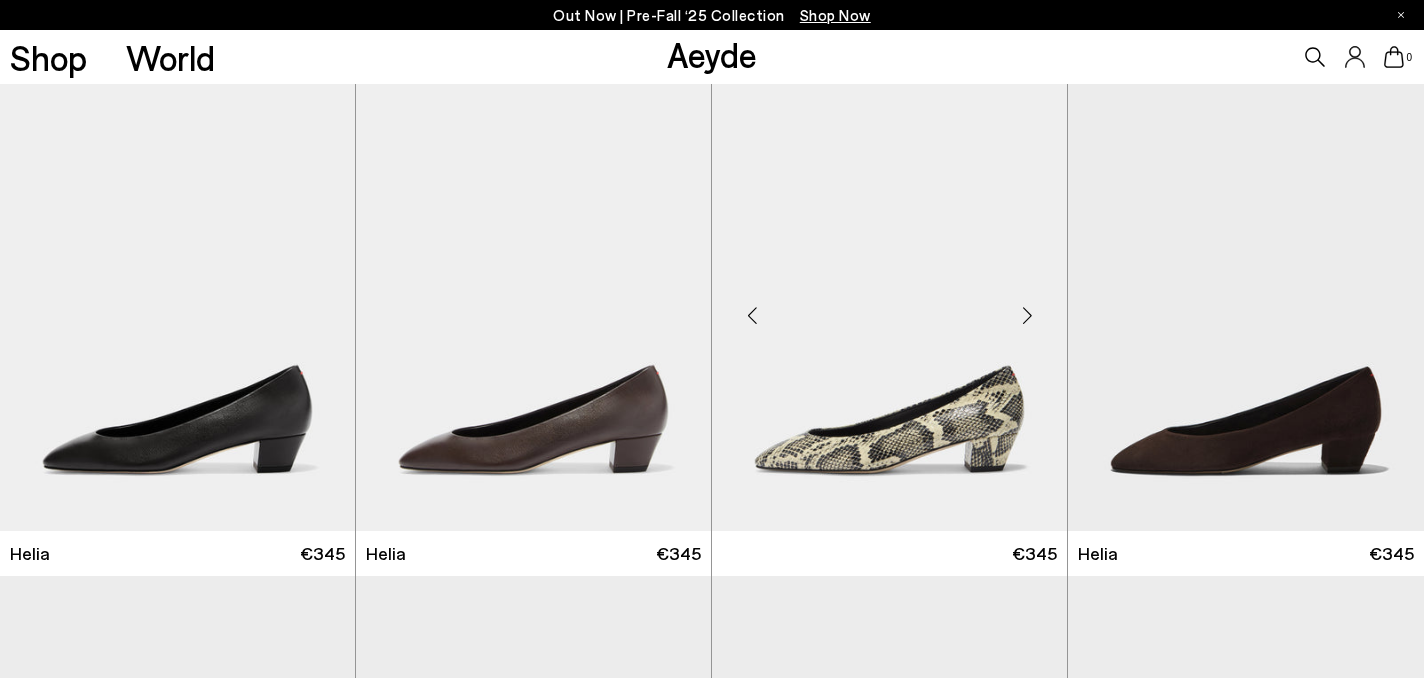 scroll, scrollTop: 0, scrollLeft: 0, axis: both 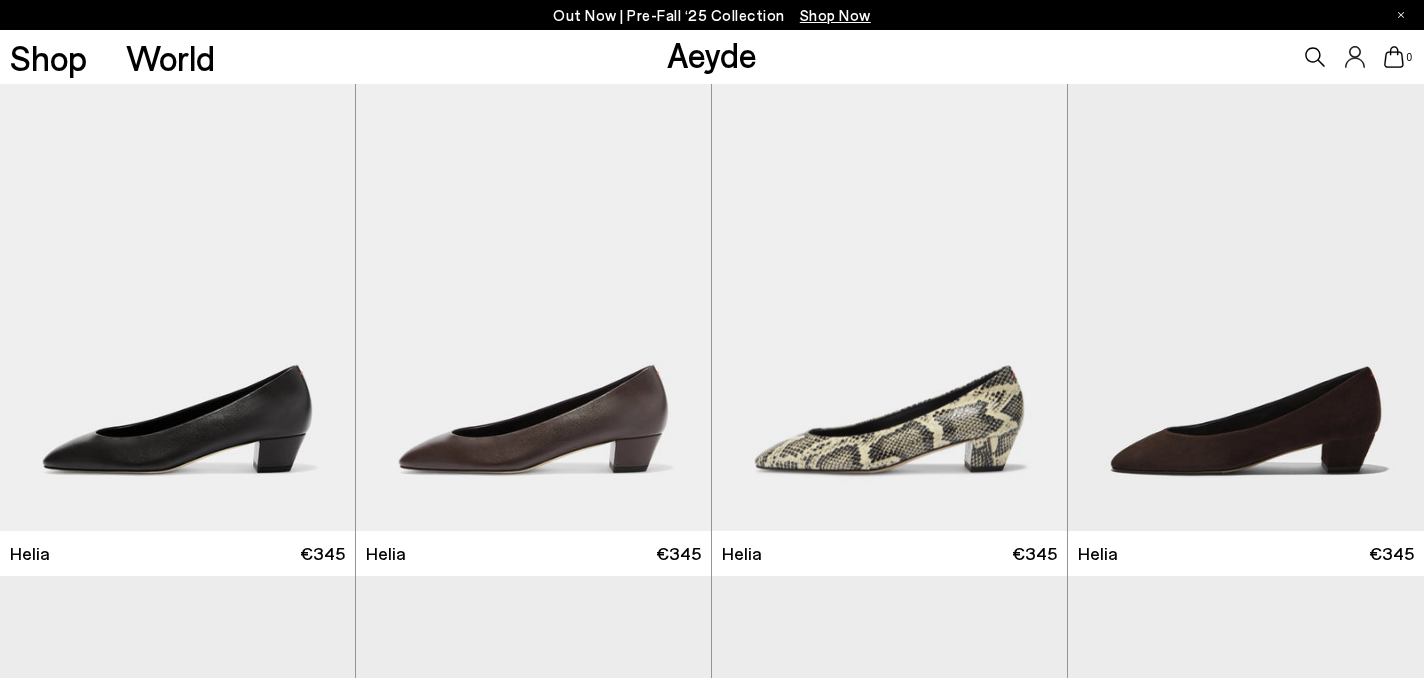 click 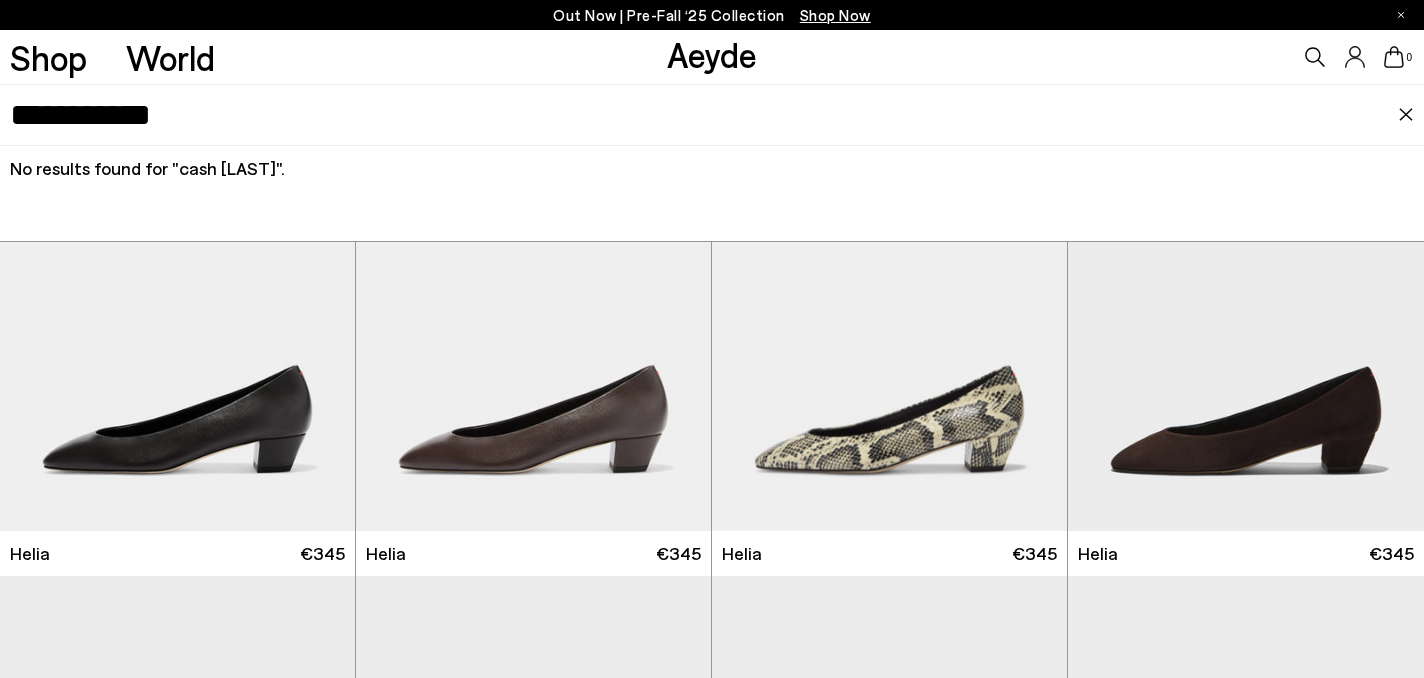 click 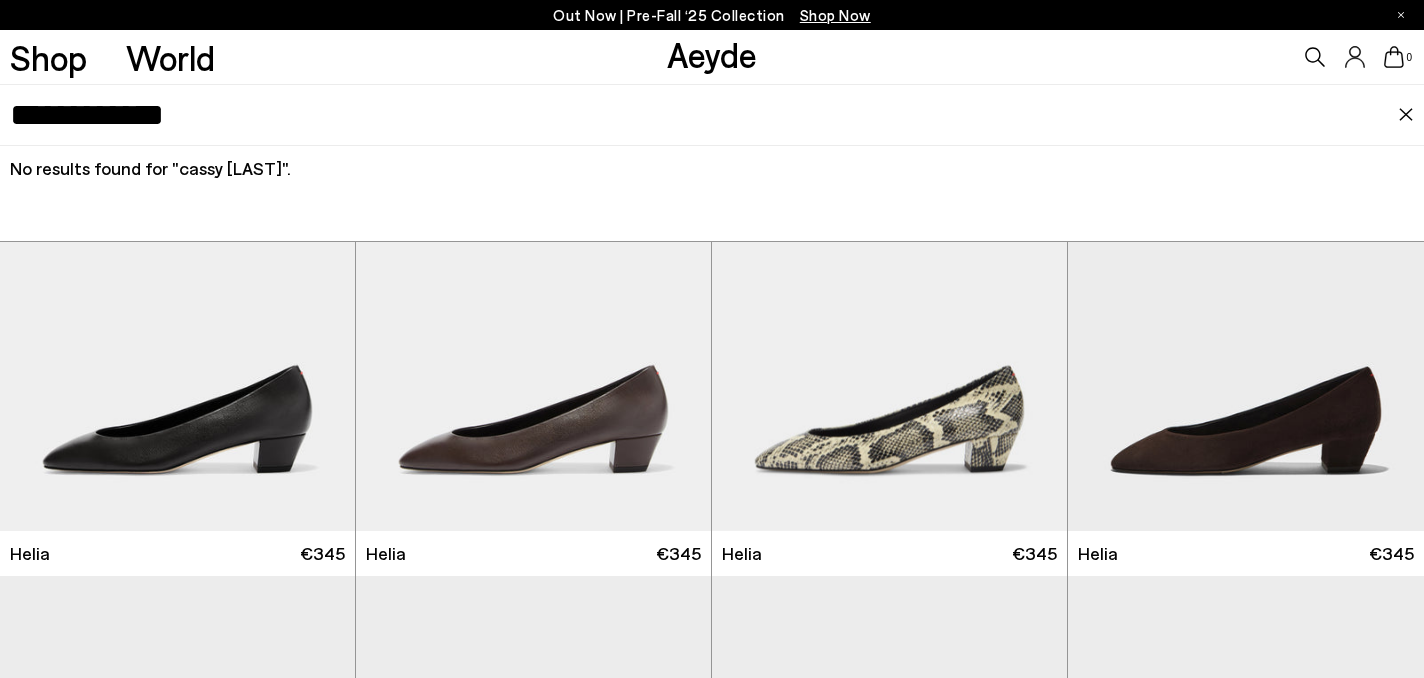 drag, startPoint x: 94, startPoint y: 118, endPoint x: -8, endPoint y: 120, distance: 102.01961 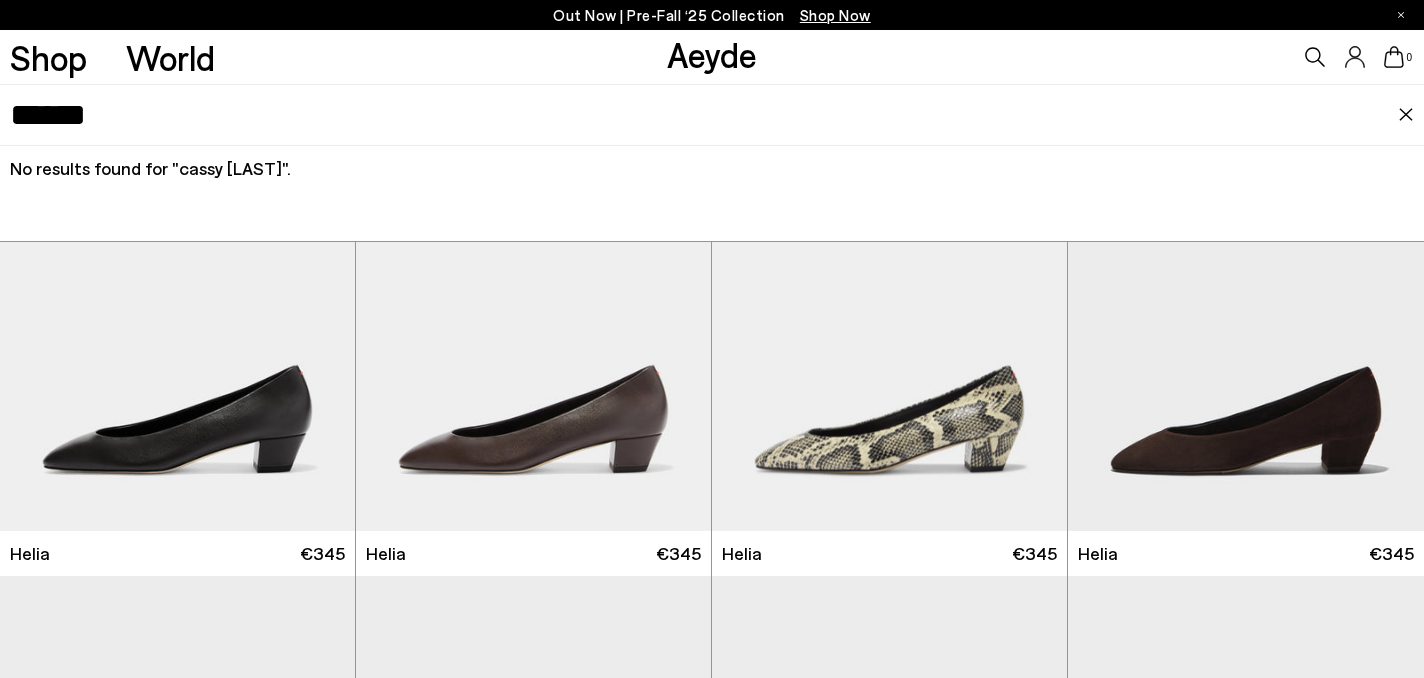 type on "******" 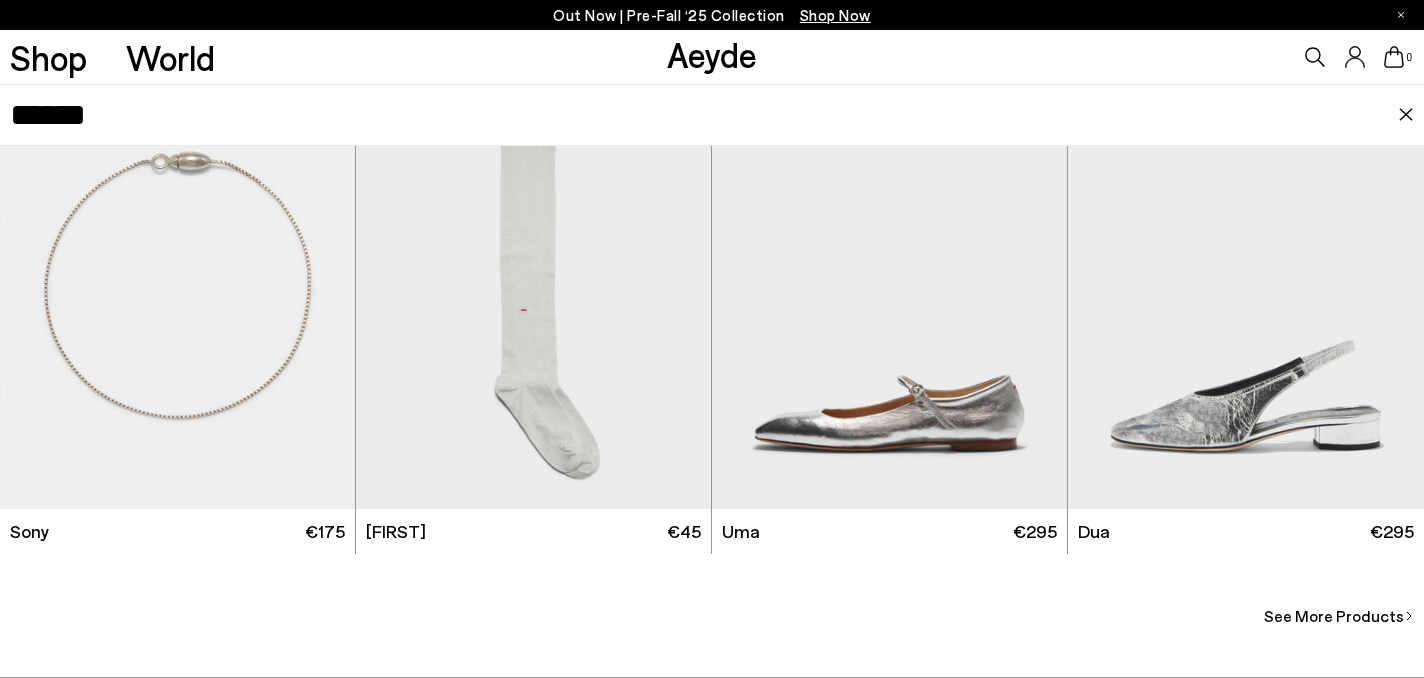 scroll, scrollTop: 648, scrollLeft: 0, axis: vertical 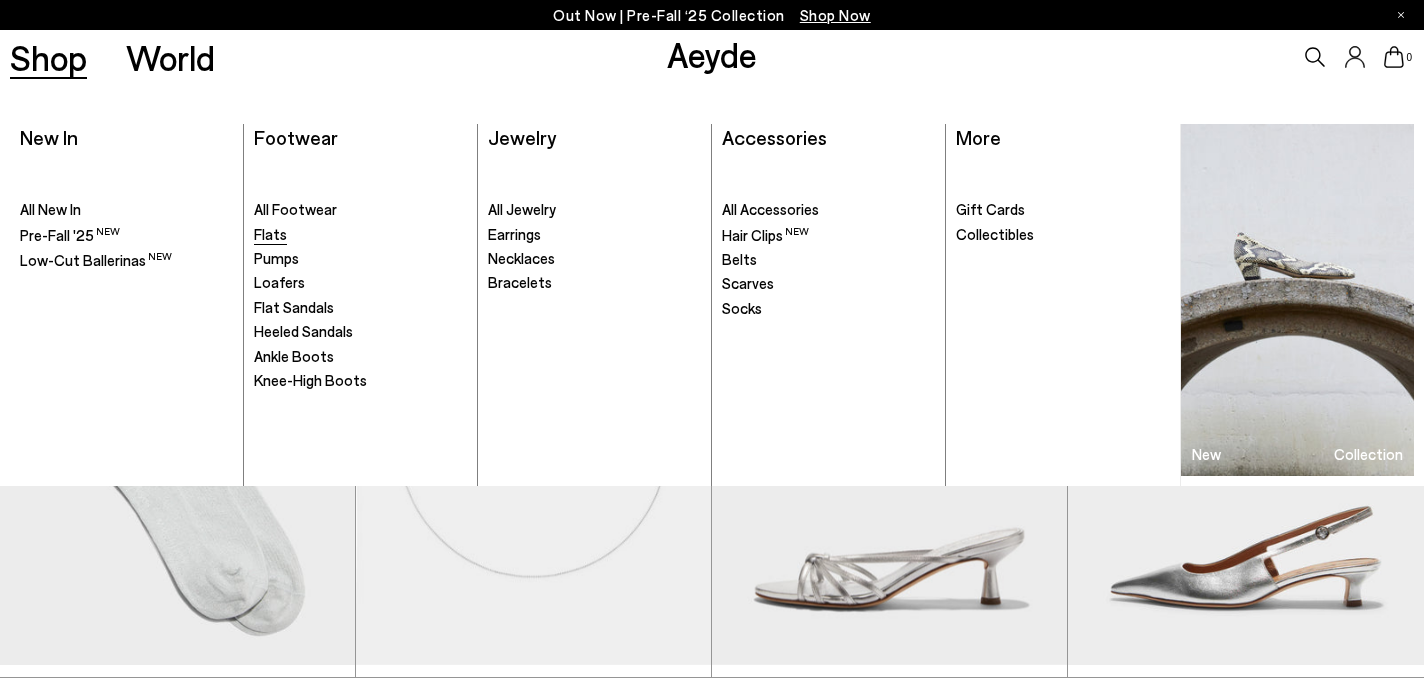 click on "Flats" at bounding box center [270, 234] 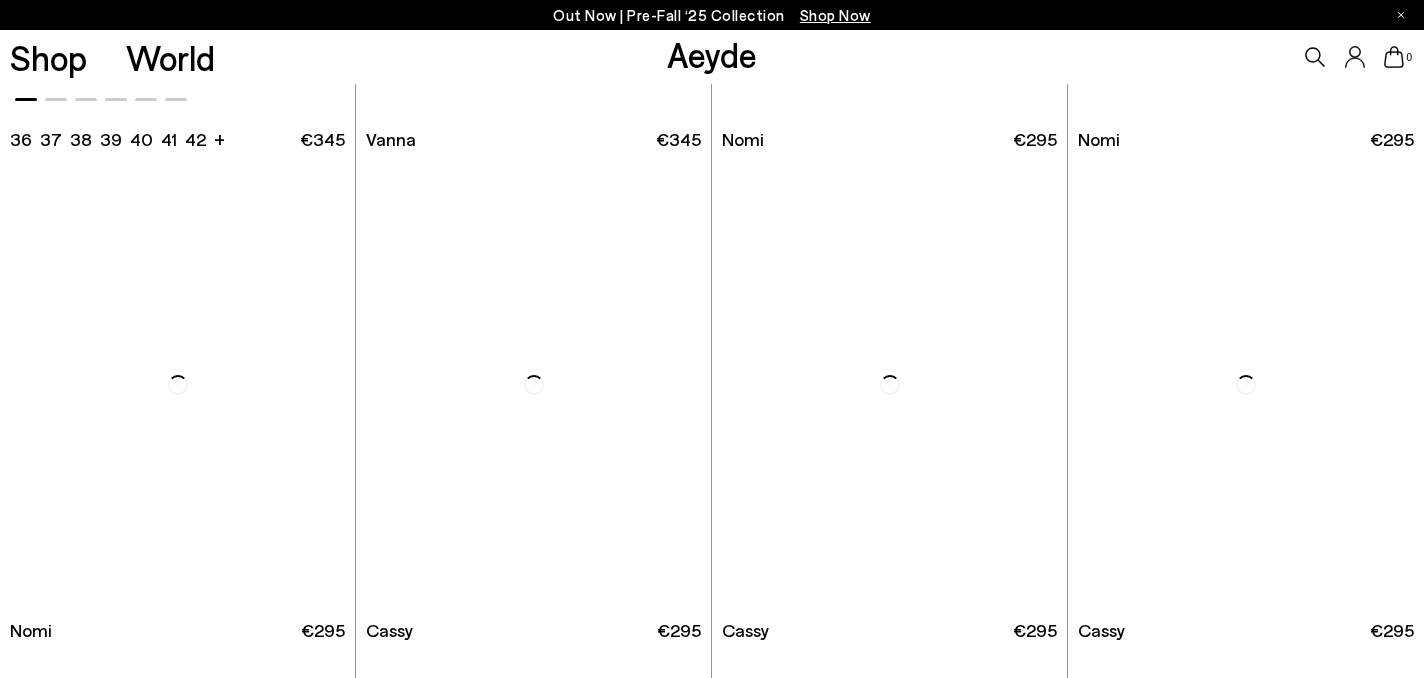 scroll, scrollTop: 928, scrollLeft: 0, axis: vertical 